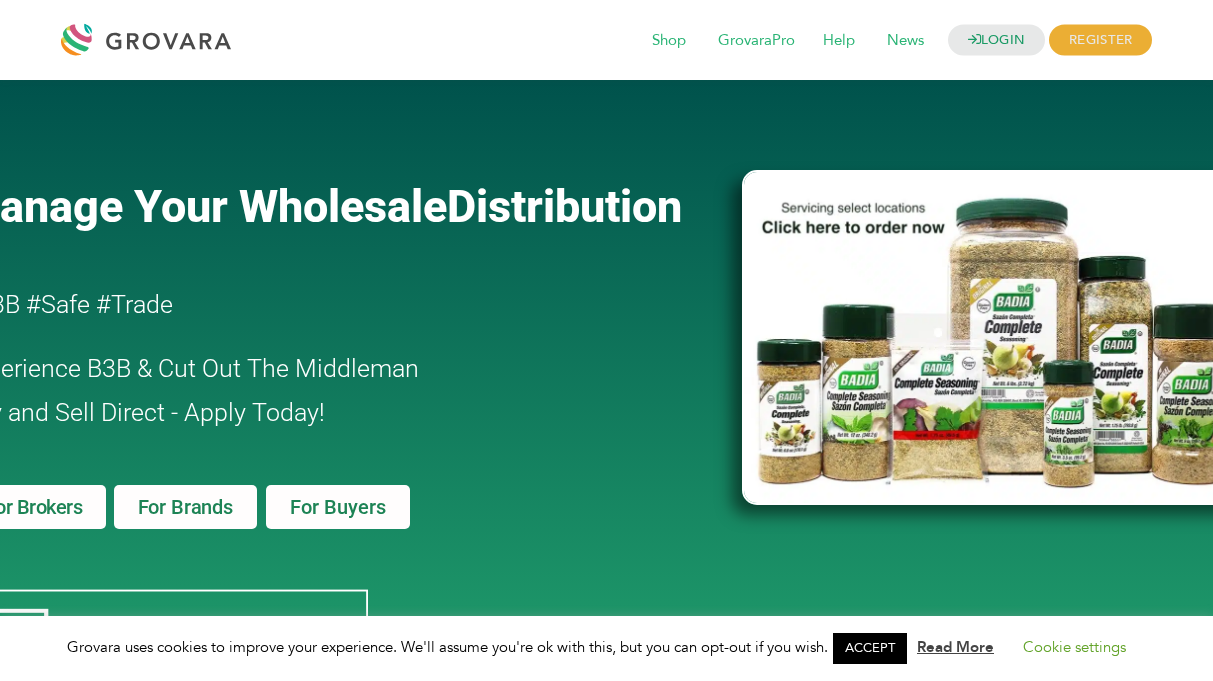 scroll, scrollTop: 0, scrollLeft: 0, axis: both 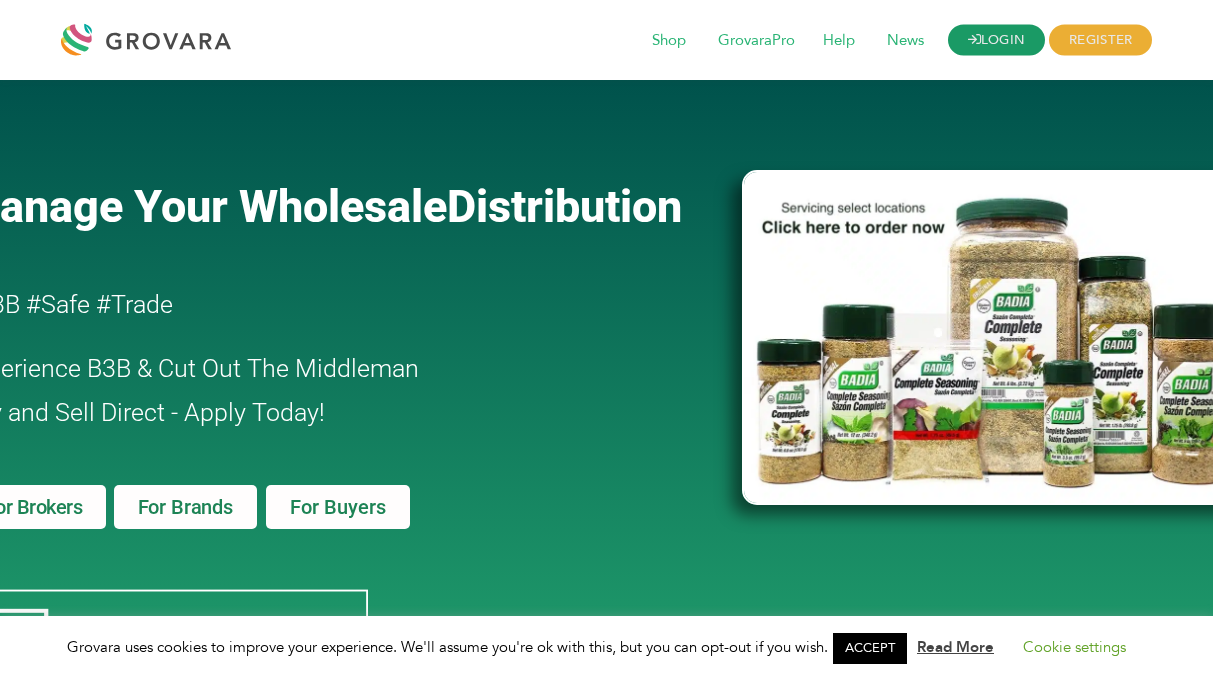 click on "LOGIN" at bounding box center [997, 40] 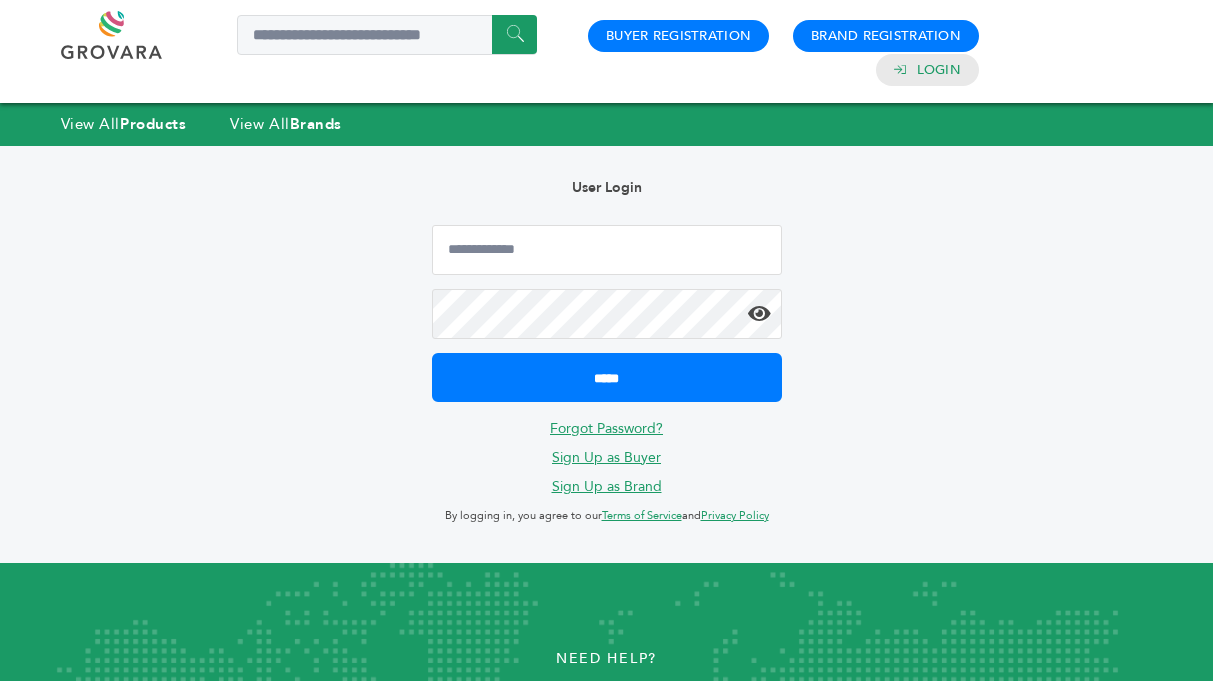 scroll, scrollTop: 0, scrollLeft: 0, axis: both 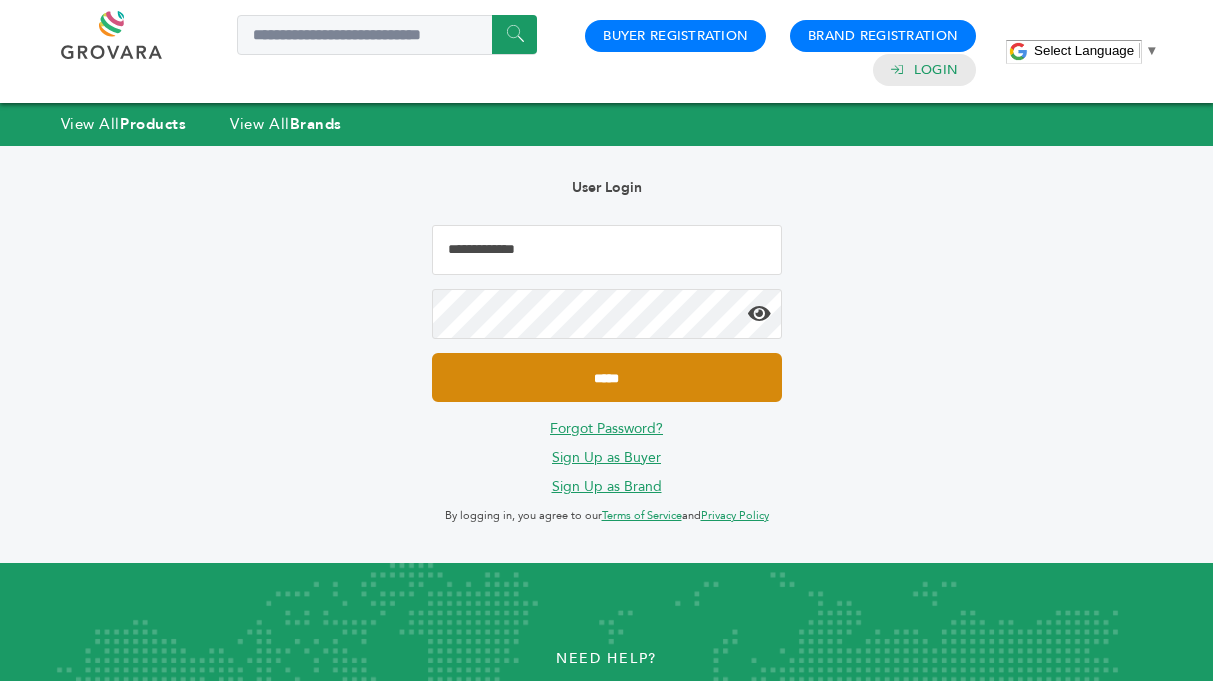 type on "**********" 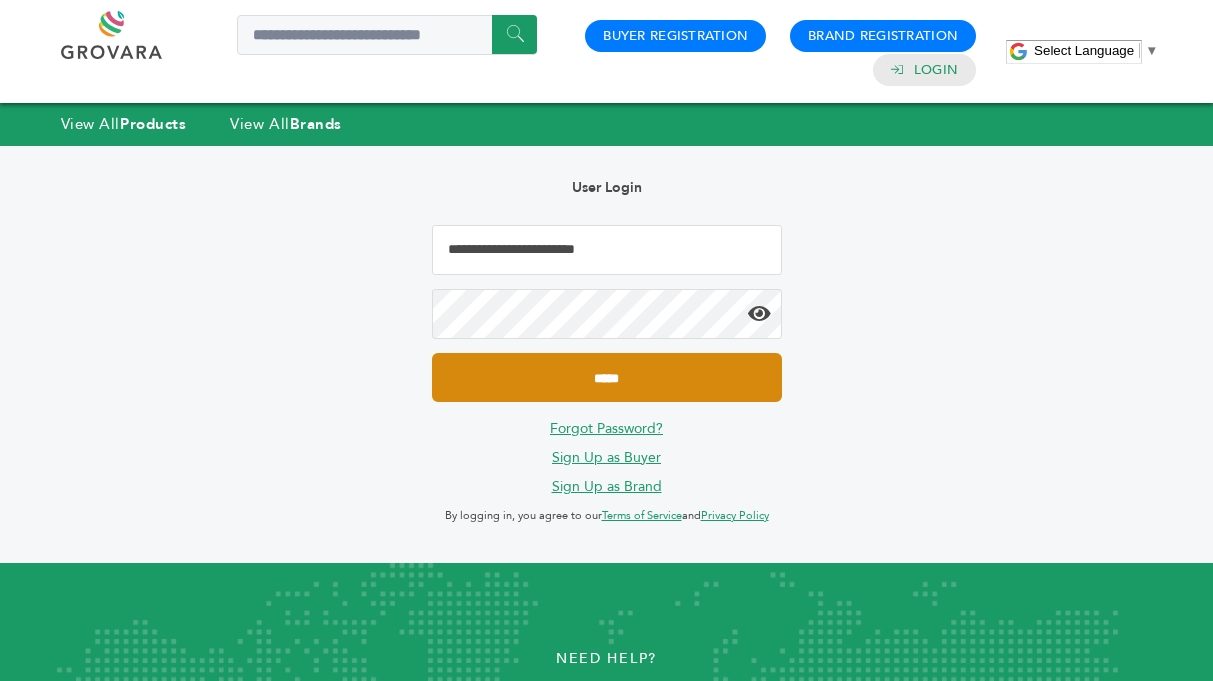 click on "*****" at bounding box center [607, 377] 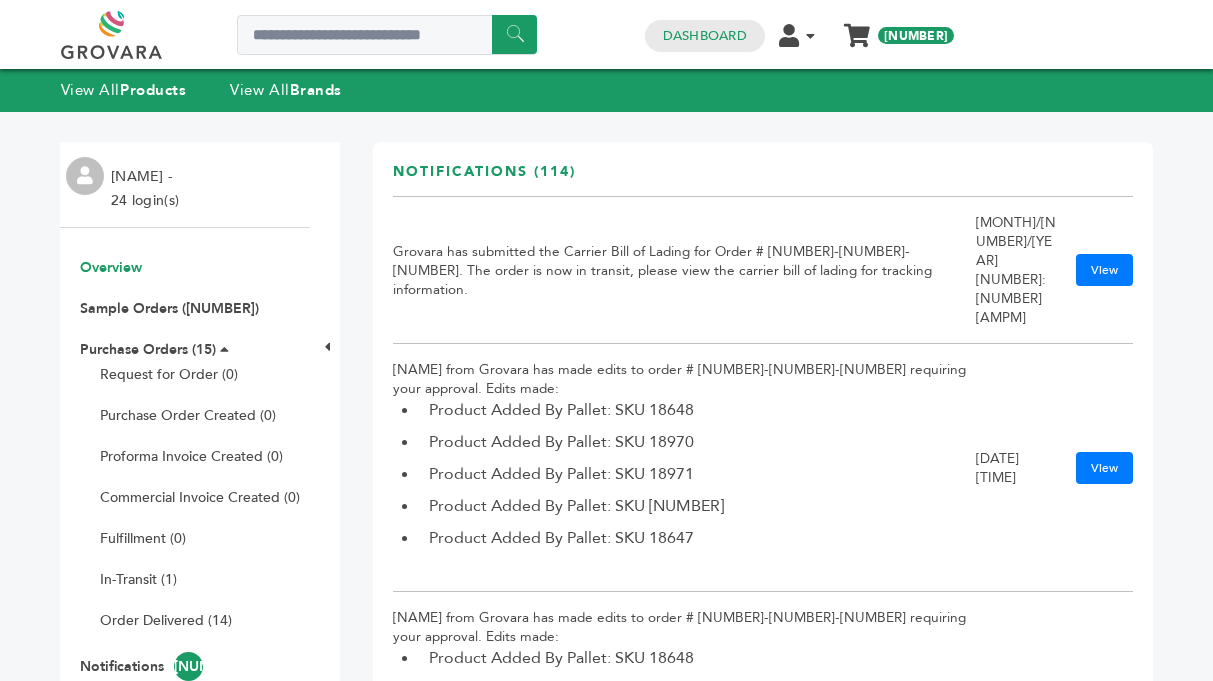 scroll, scrollTop: 0, scrollLeft: 0, axis: both 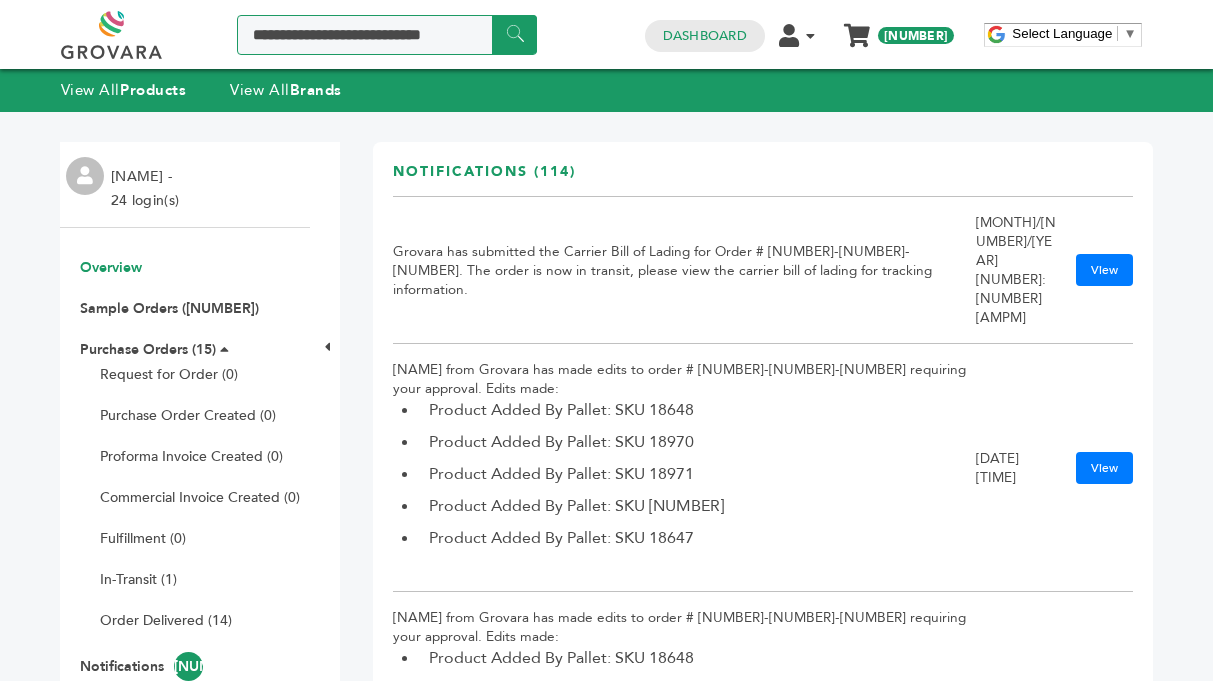 click at bounding box center (387, 35) 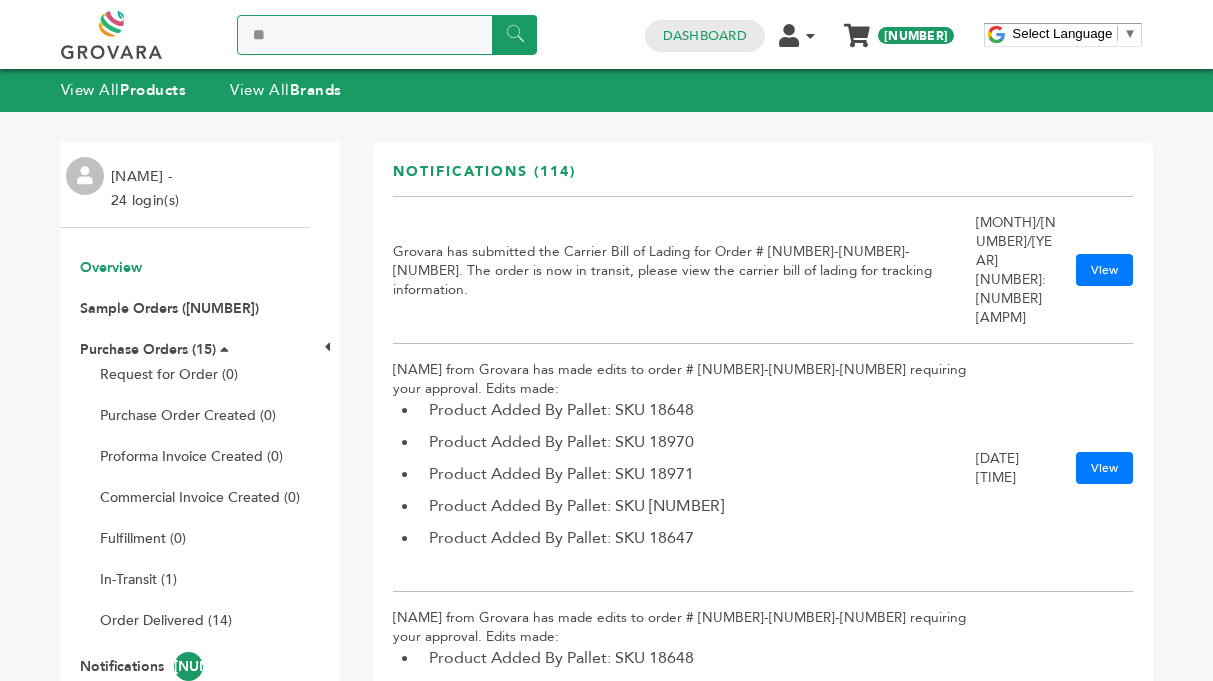 type on "*" 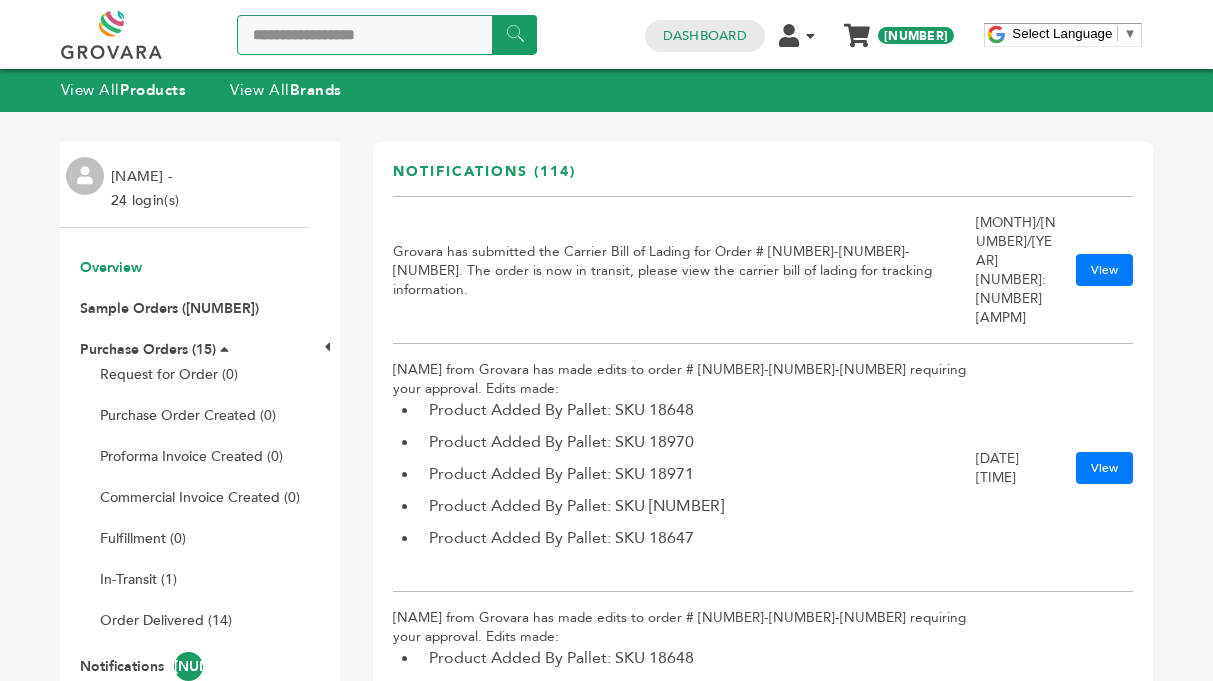 type on "**********" 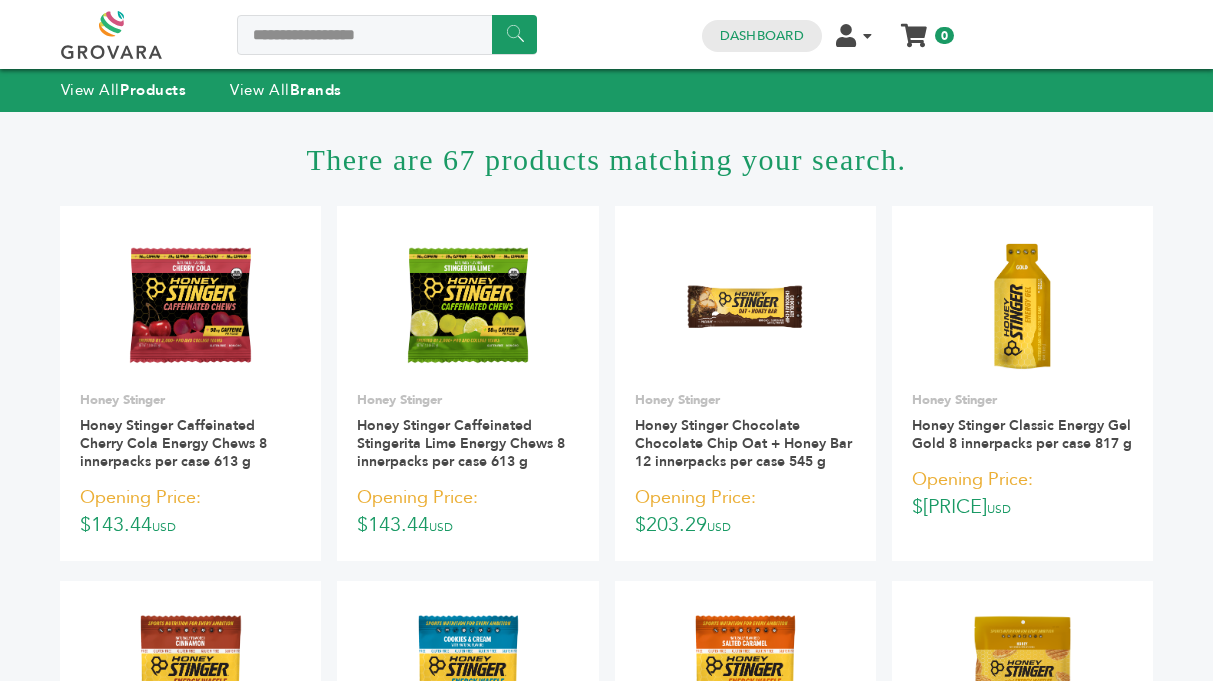 scroll, scrollTop: 0, scrollLeft: 0, axis: both 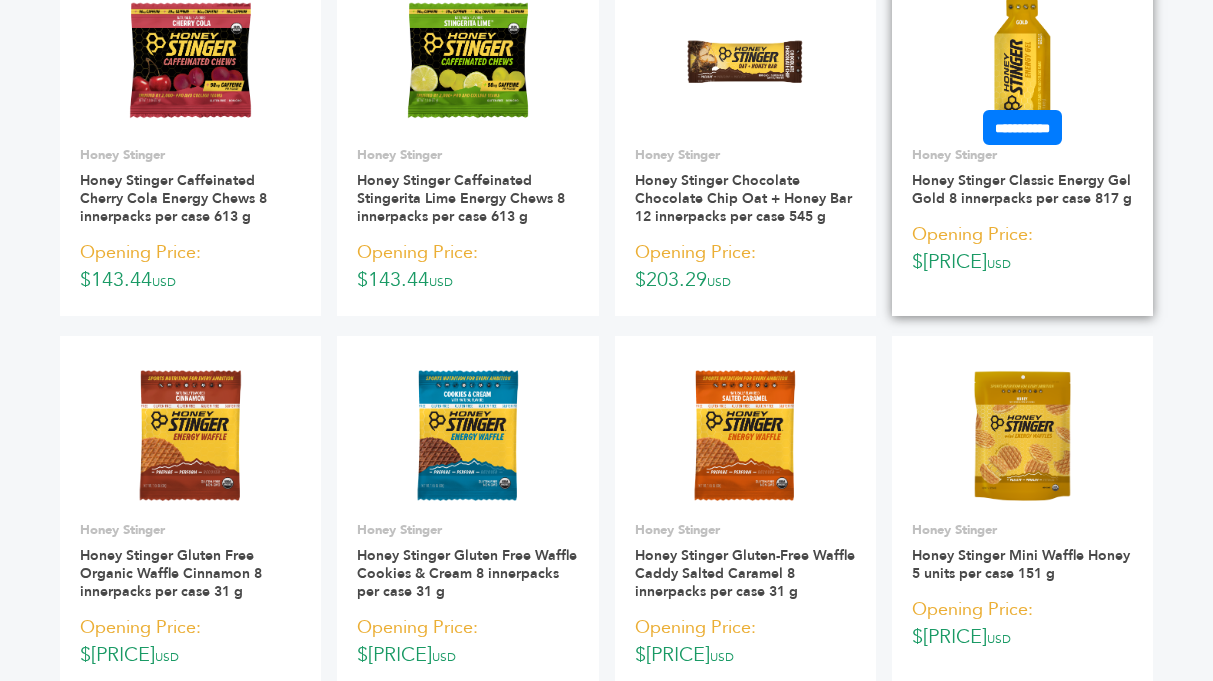 click at bounding box center [1022, 60] 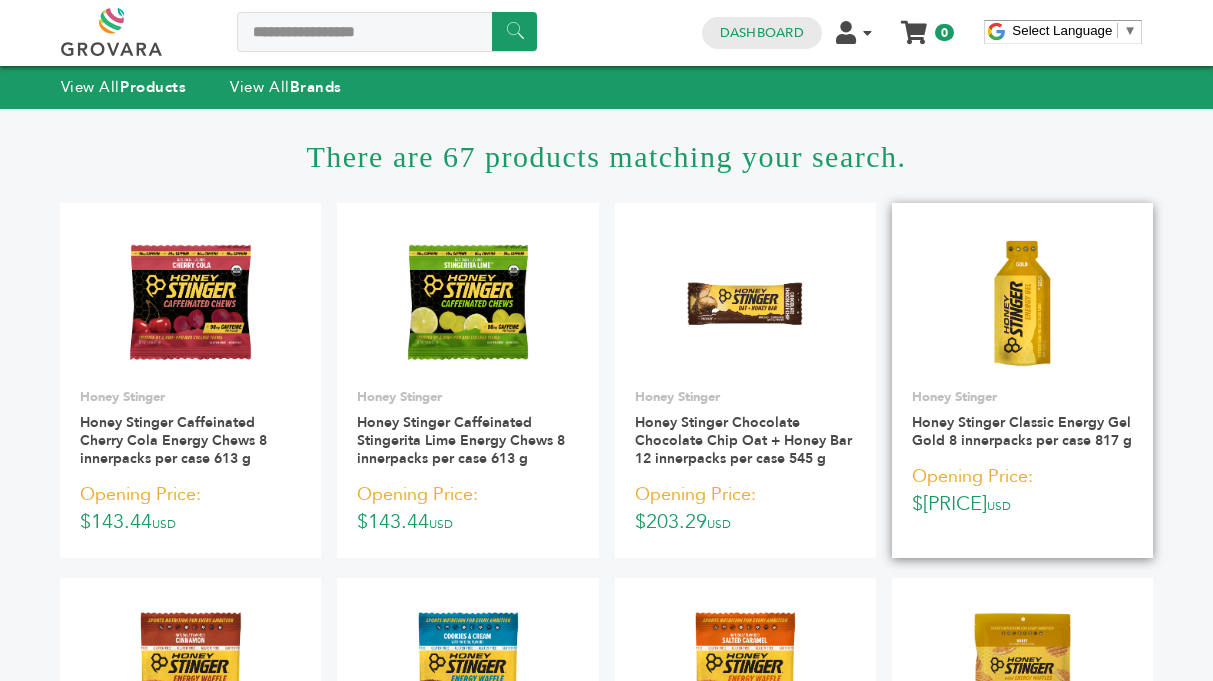 scroll, scrollTop: 0, scrollLeft: 0, axis: both 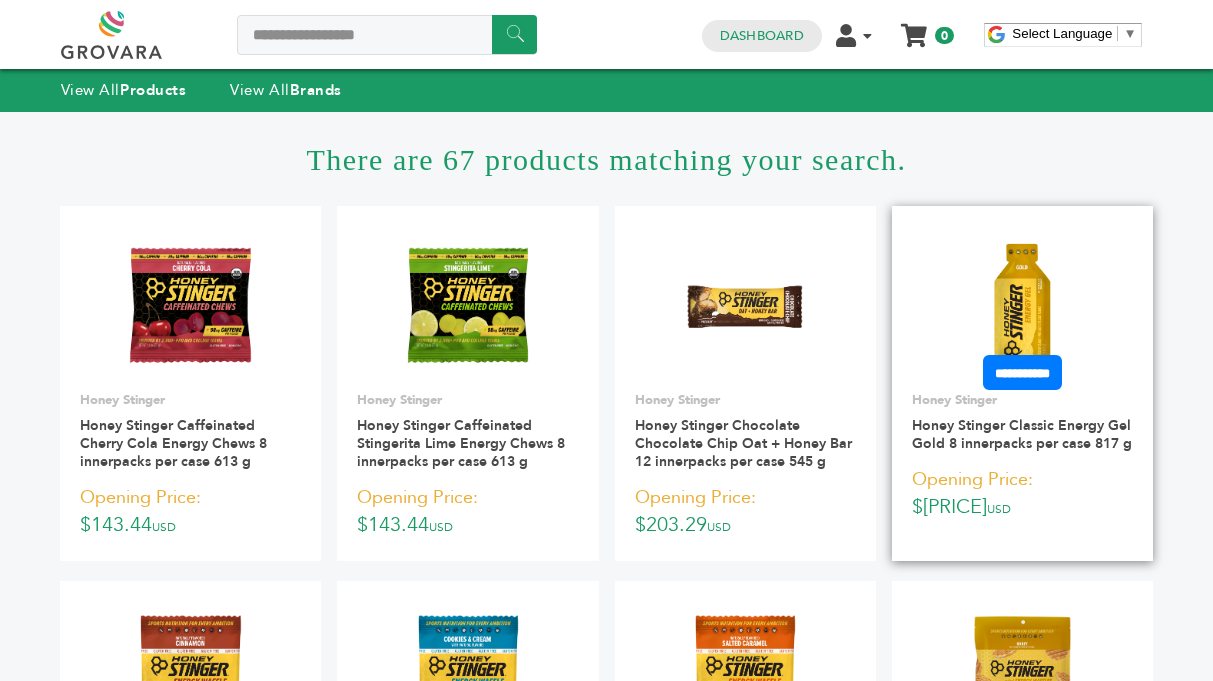 click at bounding box center [1022, 305] 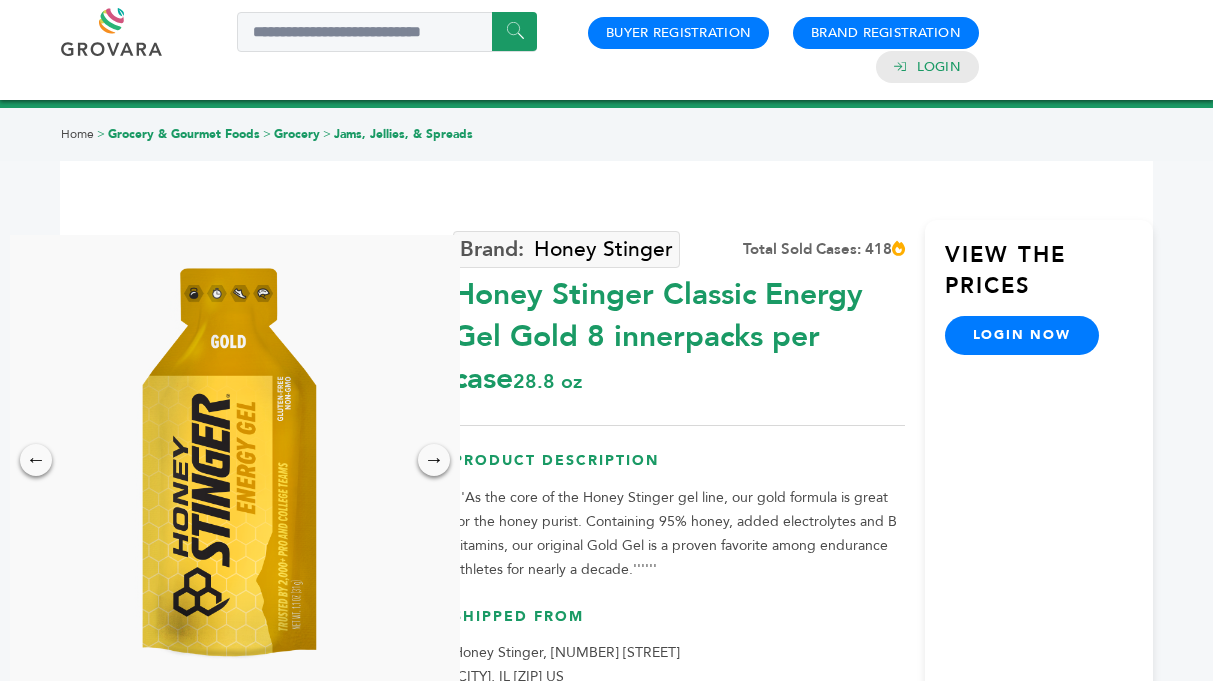 scroll, scrollTop: 2, scrollLeft: 0, axis: vertical 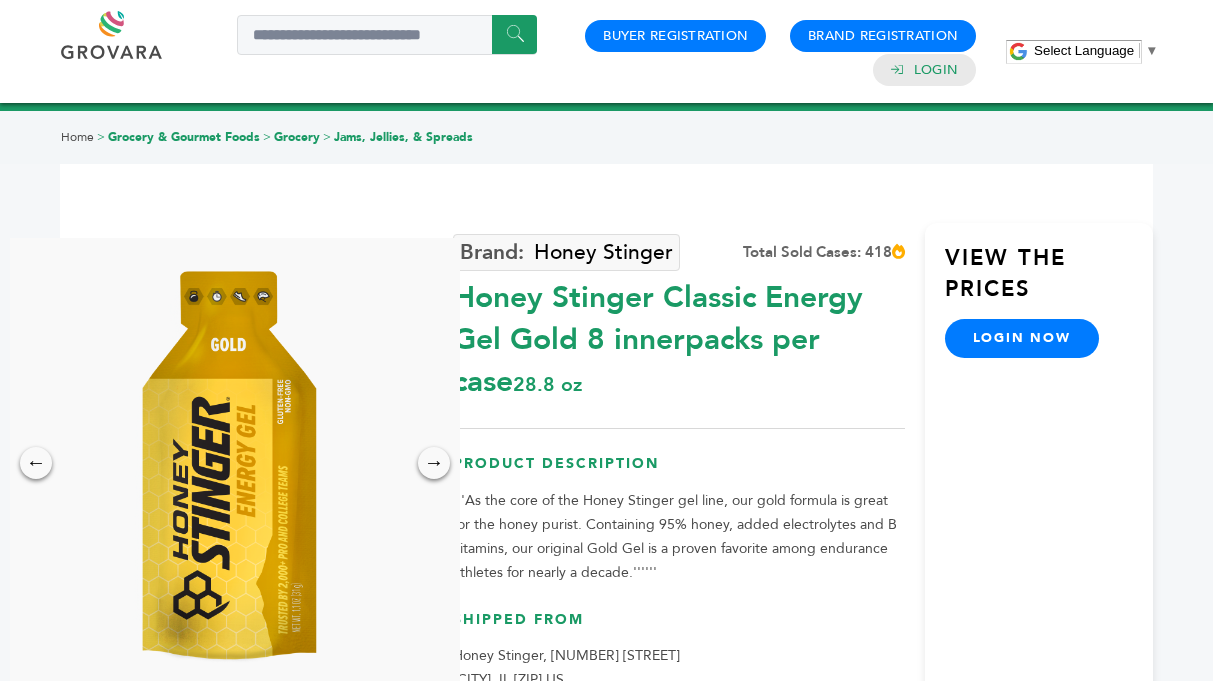 click on "login now" at bounding box center [1022, 338] 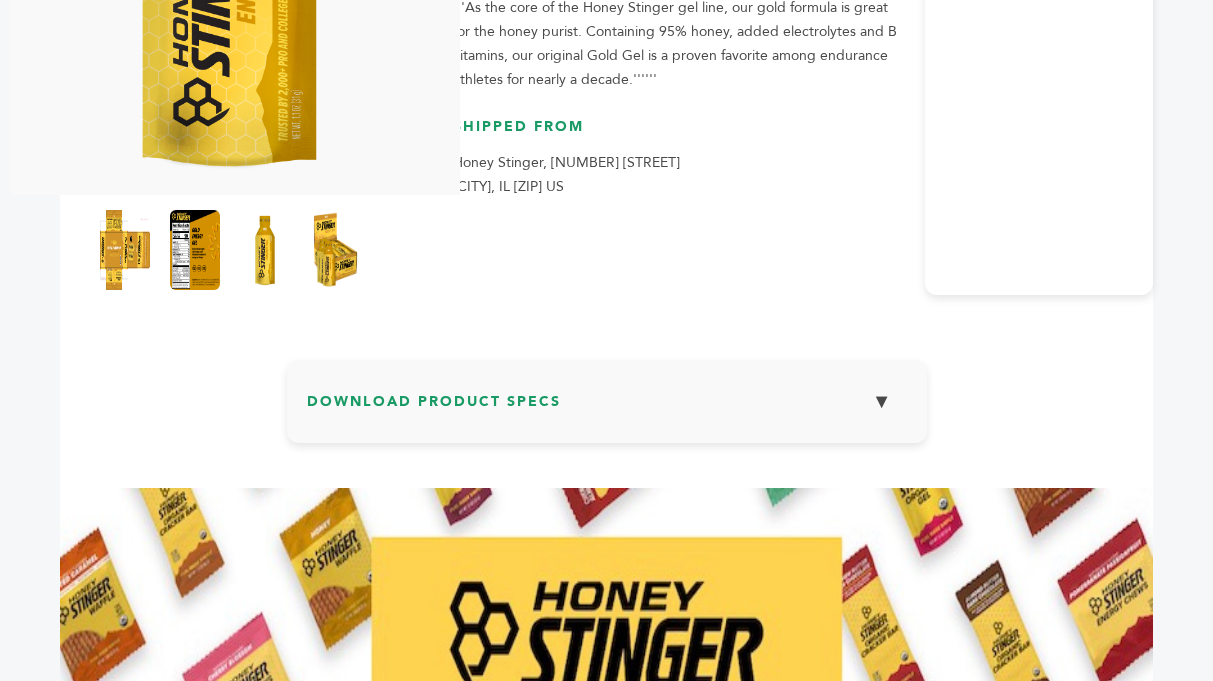 scroll, scrollTop: 670, scrollLeft: 0, axis: vertical 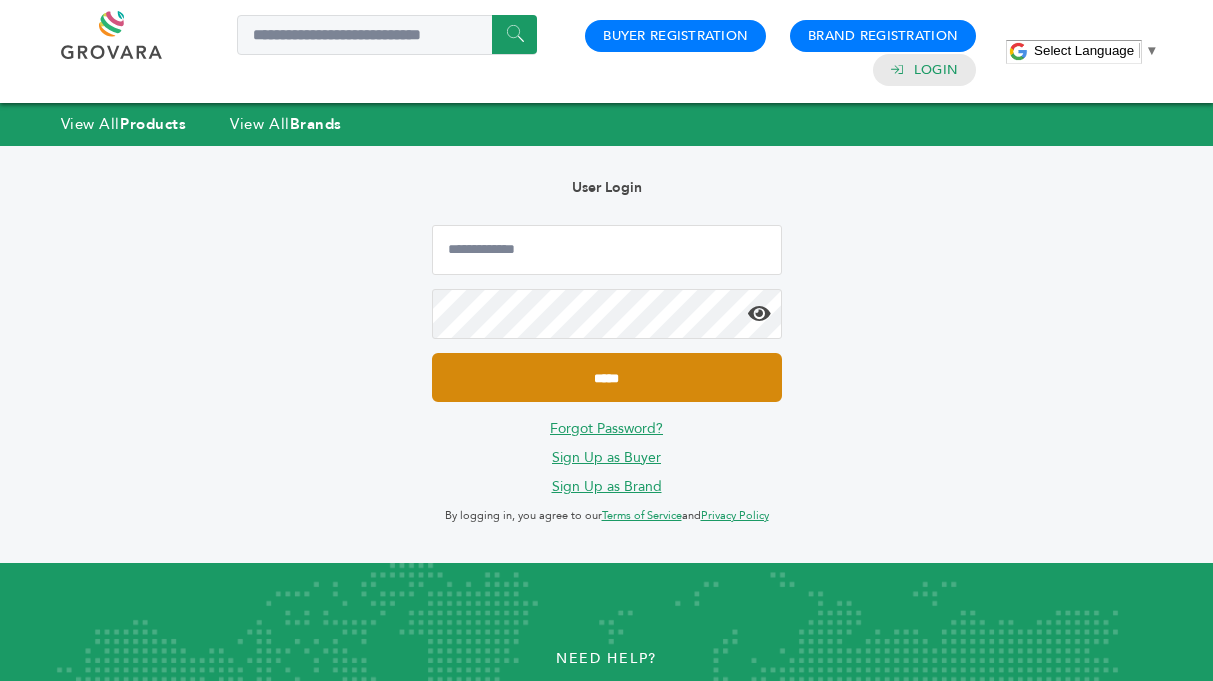 type on "**********" 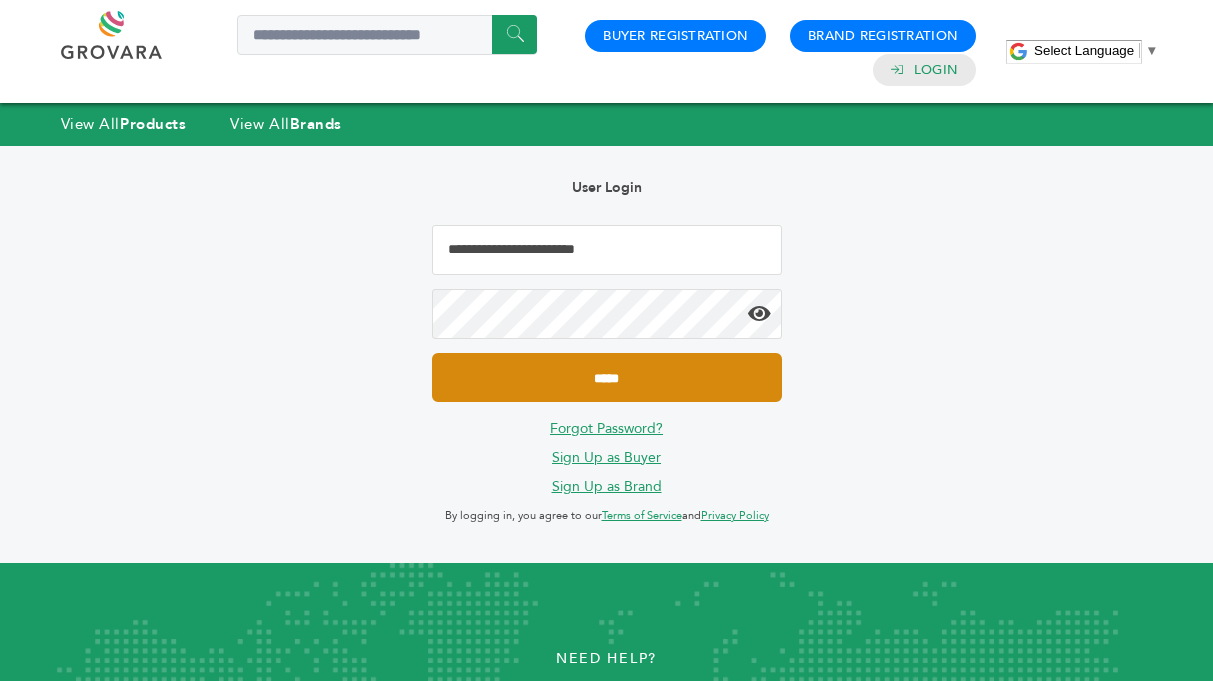 click on "*****" at bounding box center (607, 377) 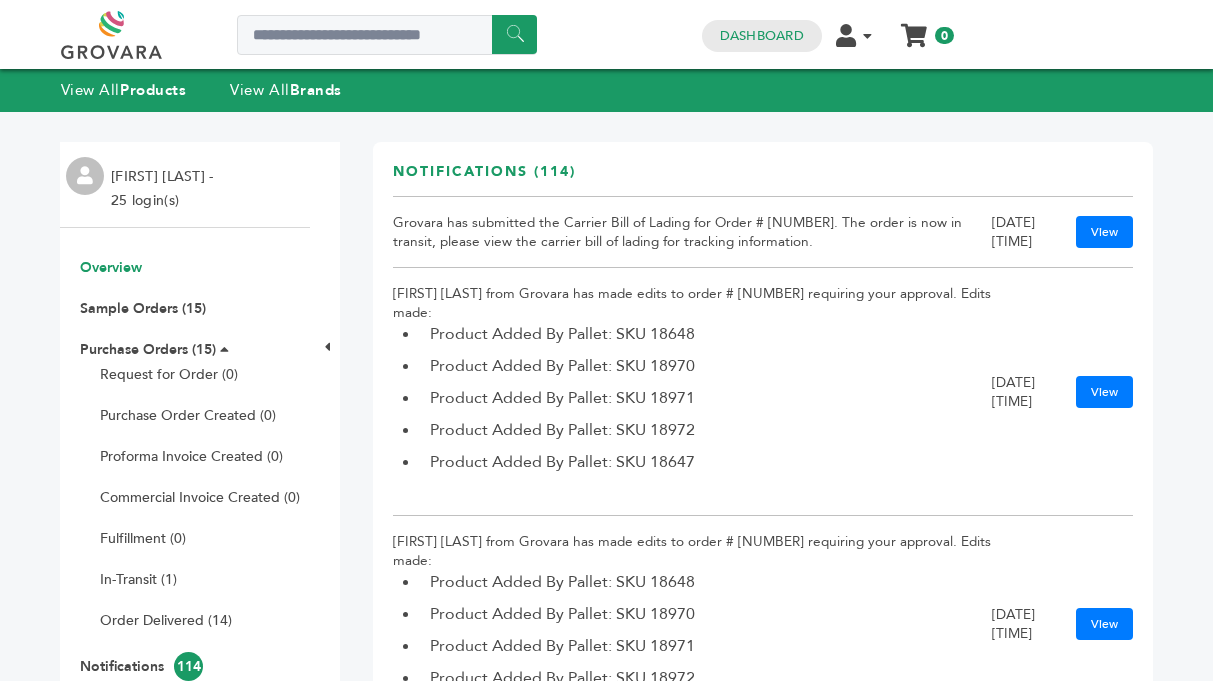 scroll, scrollTop: 0, scrollLeft: 0, axis: both 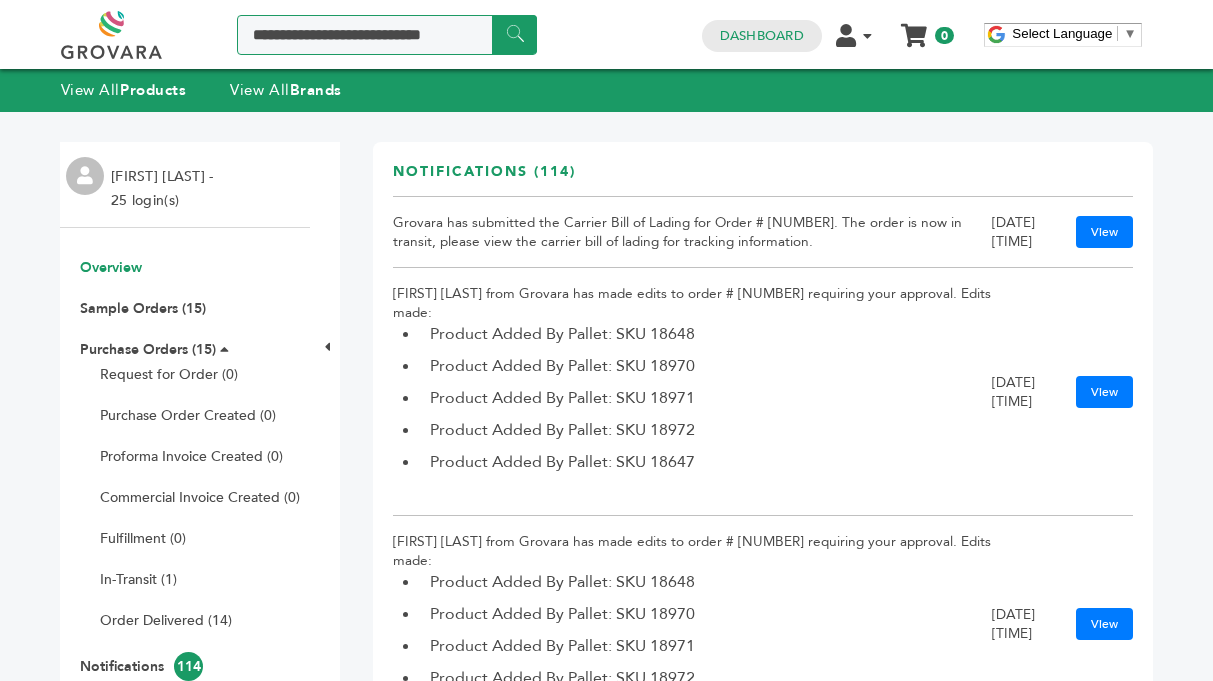 click at bounding box center [387, 35] 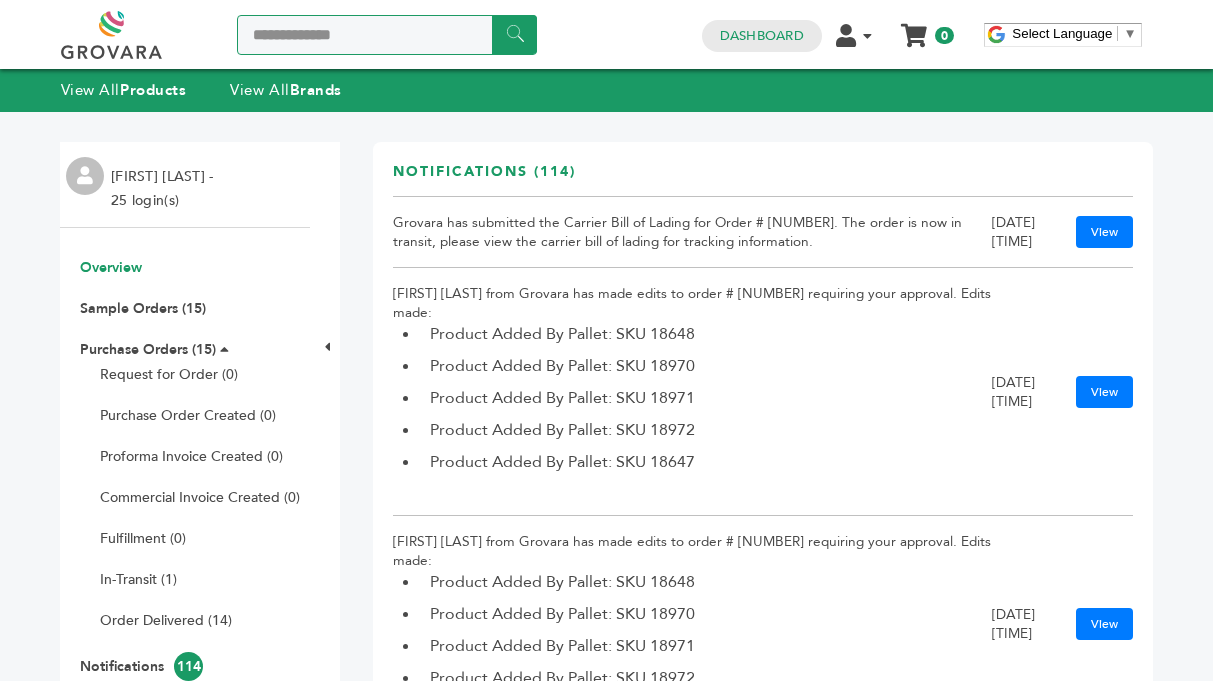 type on "**********" 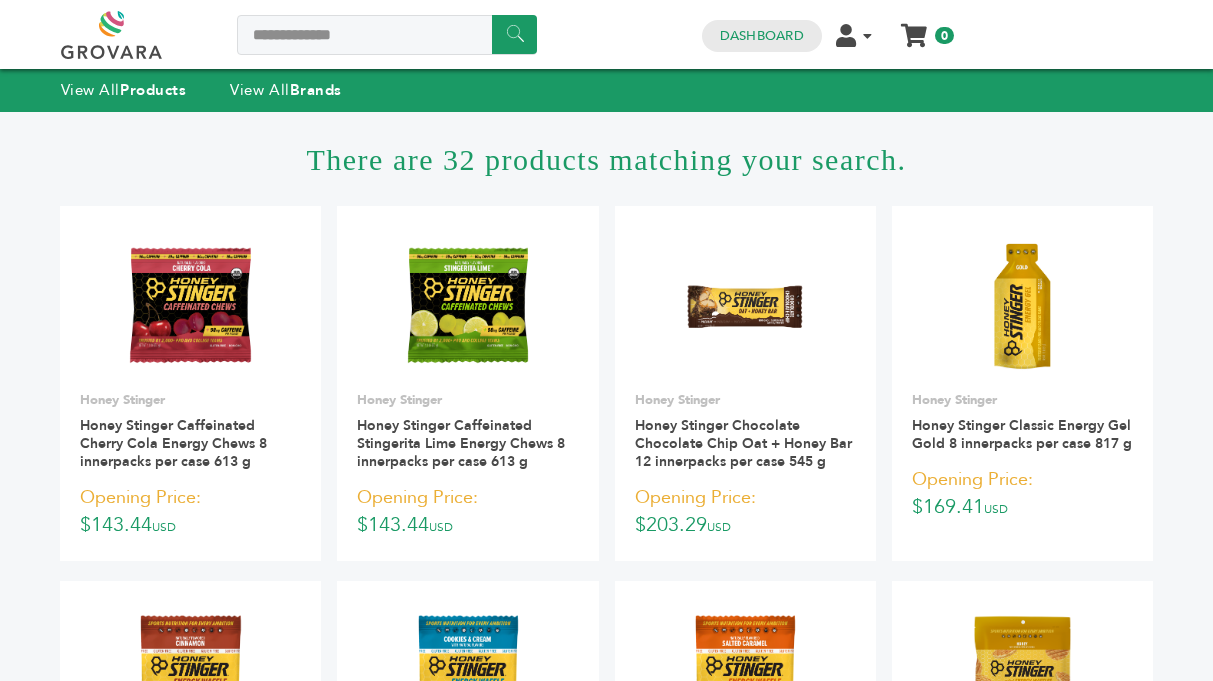 scroll, scrollTop: 0, scrollLeft: 0, axis: both 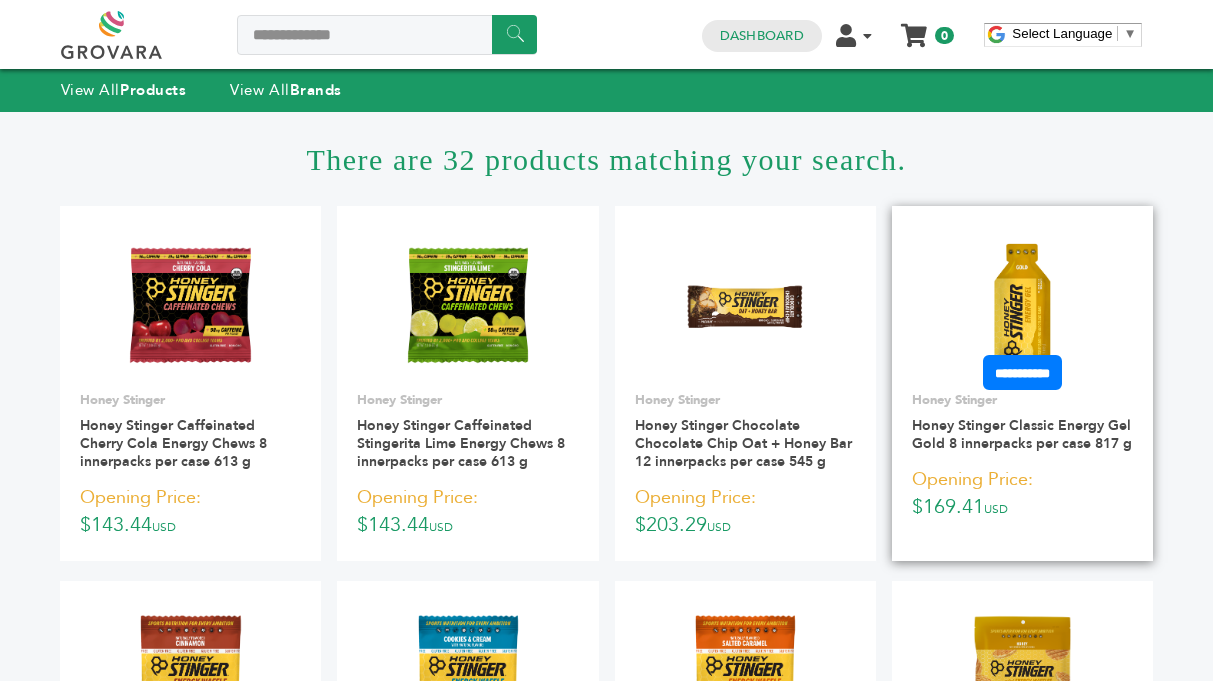 click at bounding box center [1022, 305] 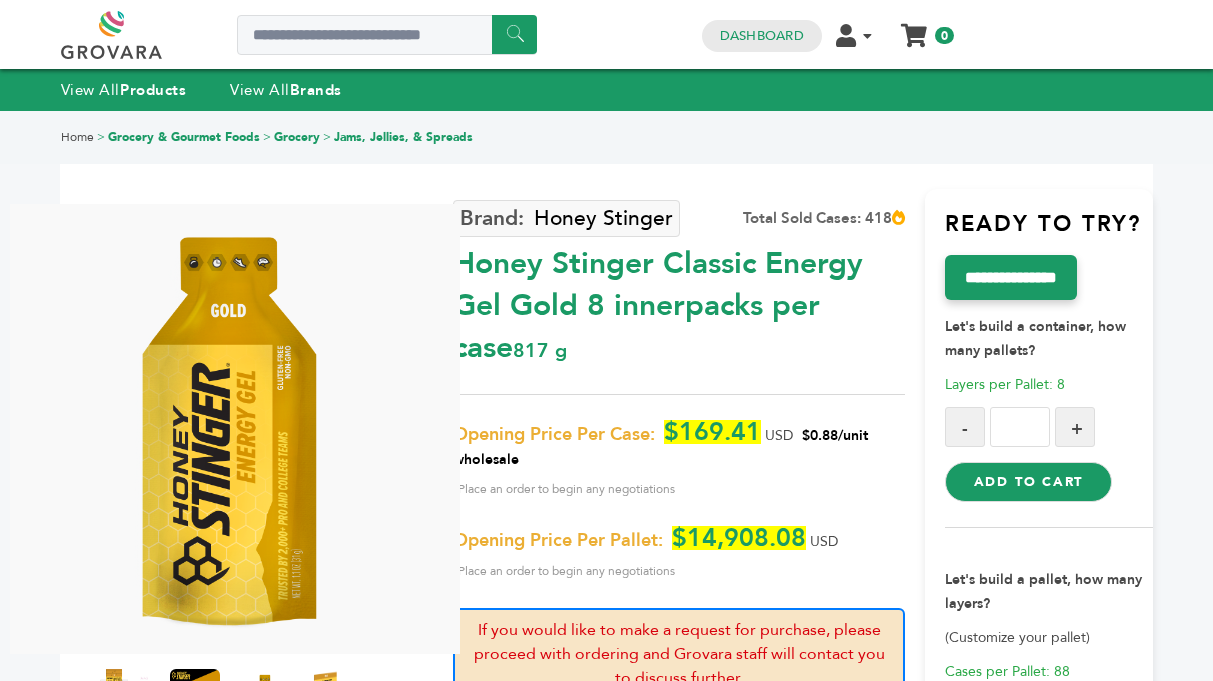 scroll, scrollTop: 0, scrollLeft: 0, axis: both 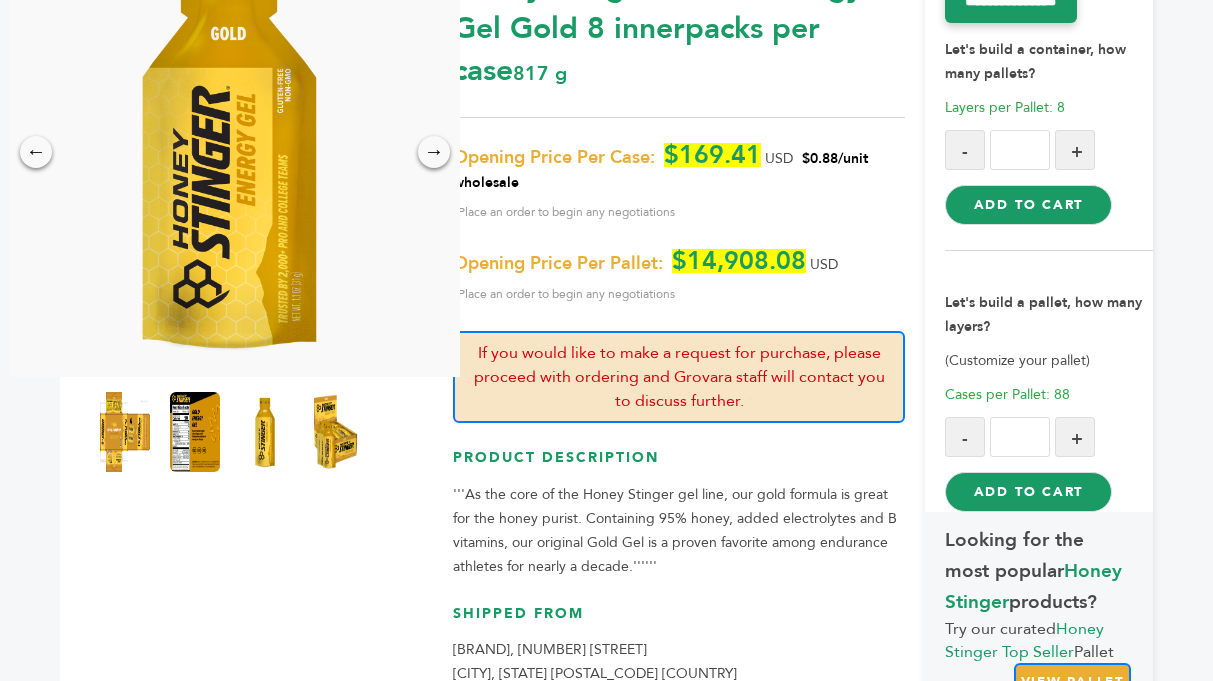 click at bounding box center (230, 152) 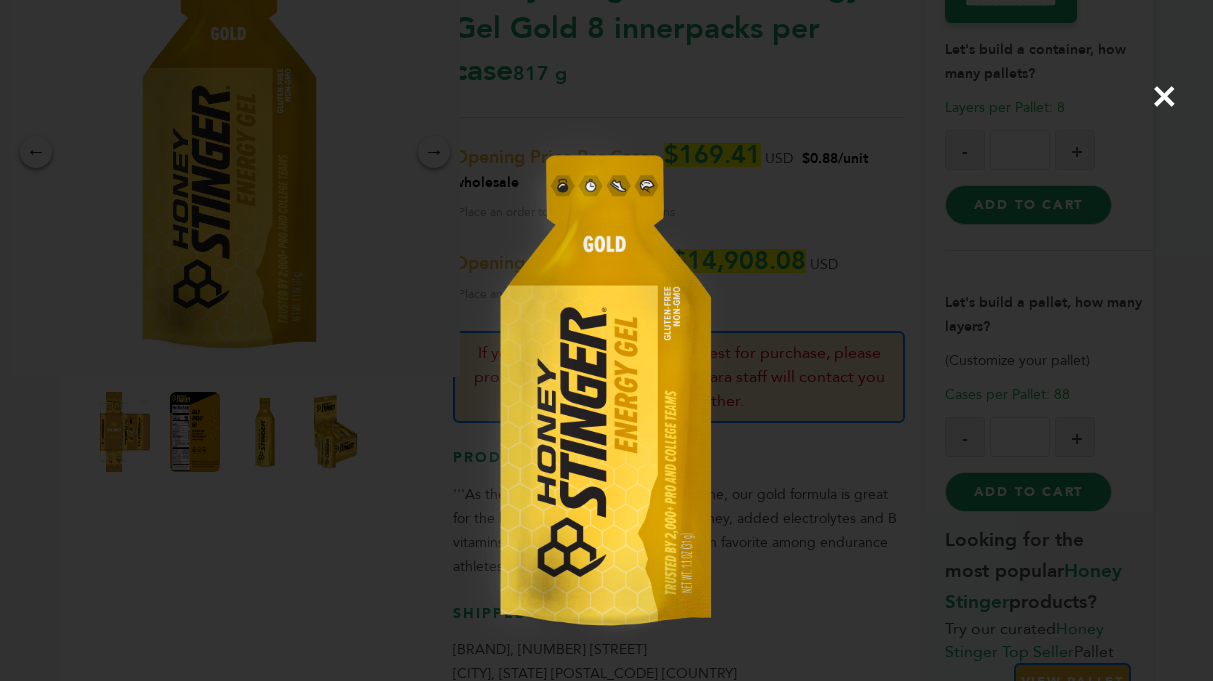 click on "×" at bounding box center (1164, 96) 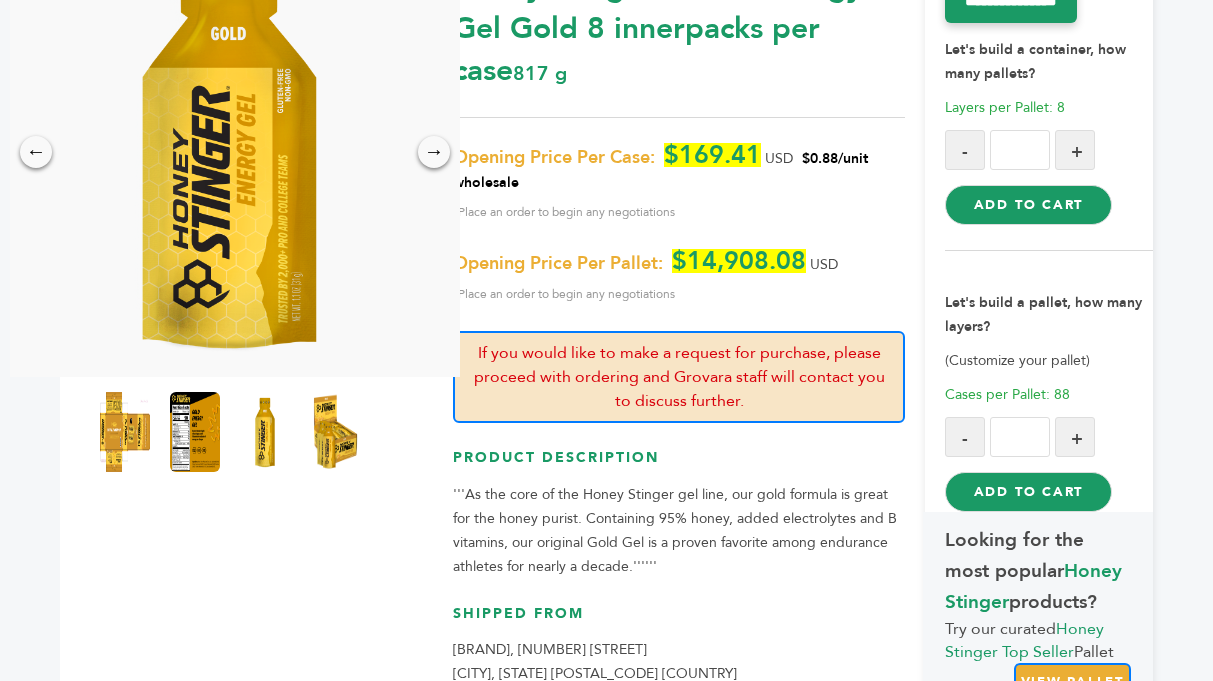 scroll, scrollTop: 0, scrollLeft: 0, axis: both 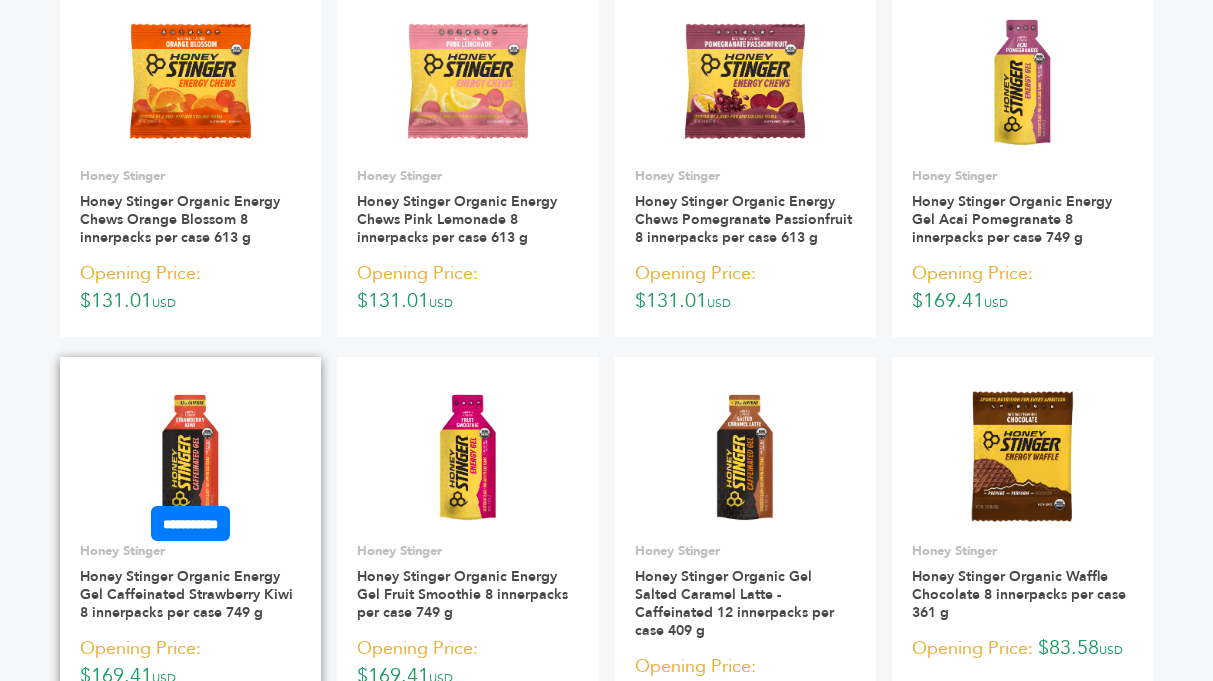 click at bounding box center (190, 456) 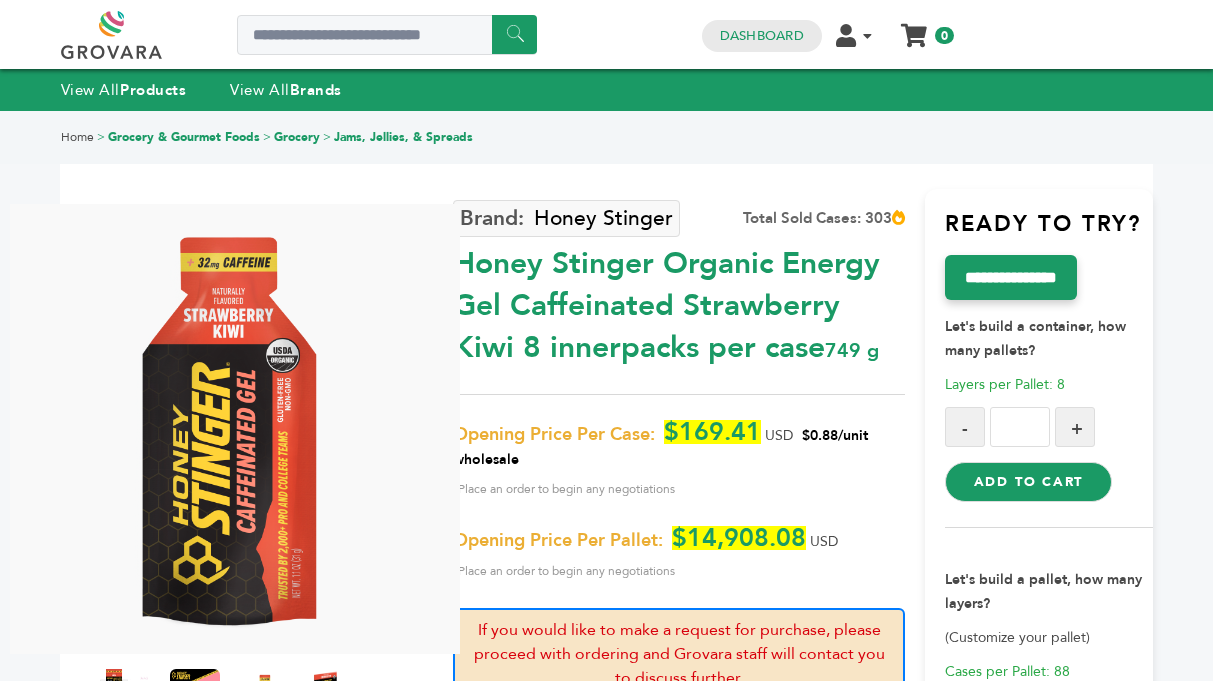 scroll, scrollTop: 0, scrollLeft: 0, axis: both 